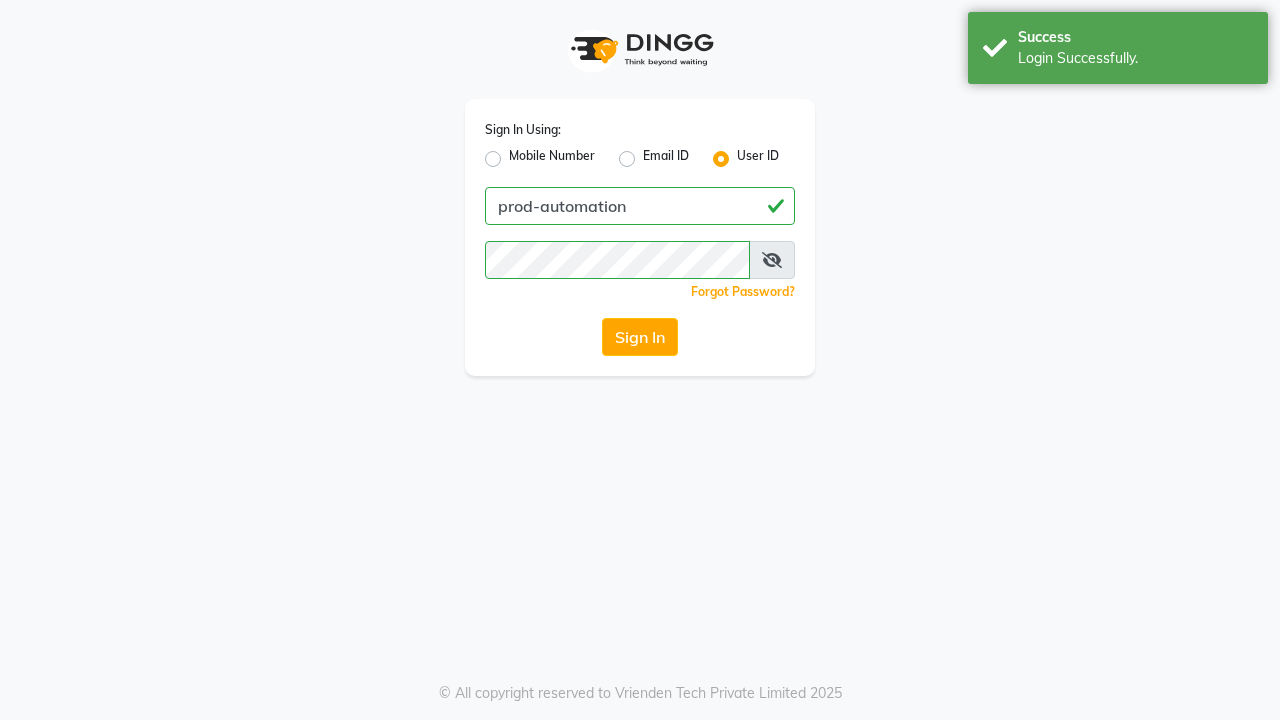 scroll, scrollTop: 0, scrollLeft: 0, axis: both 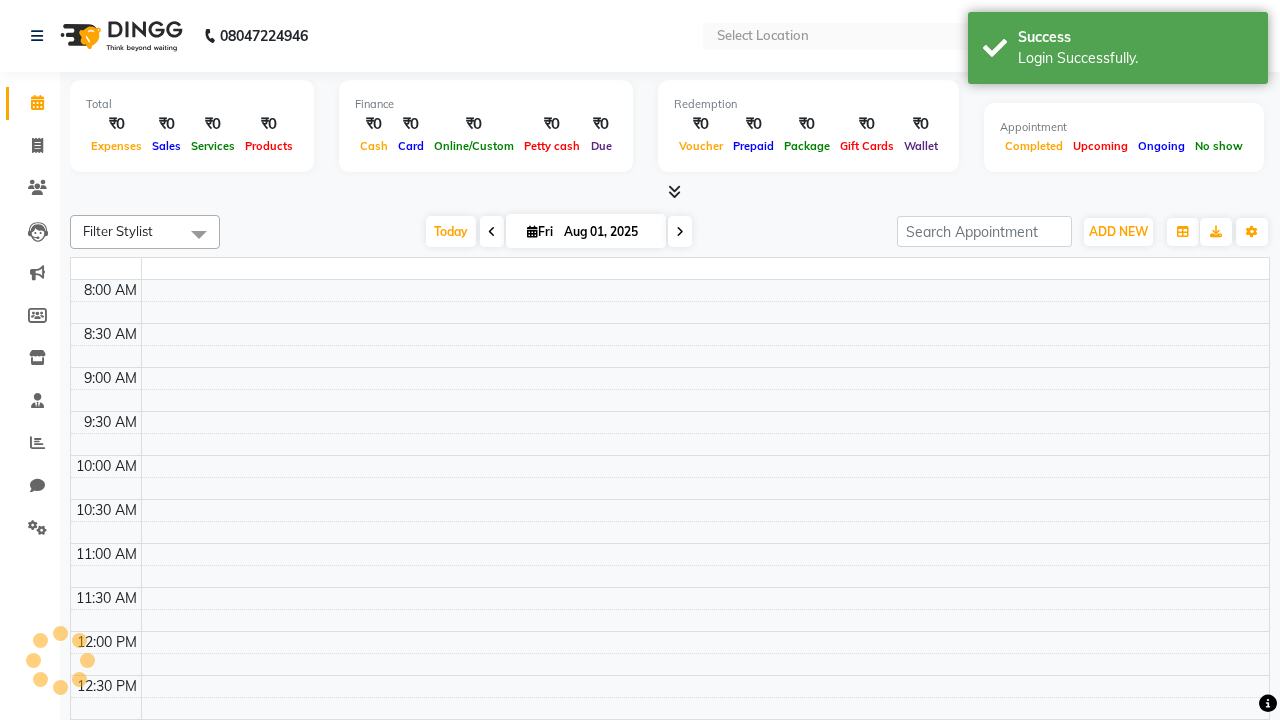 select on "en" 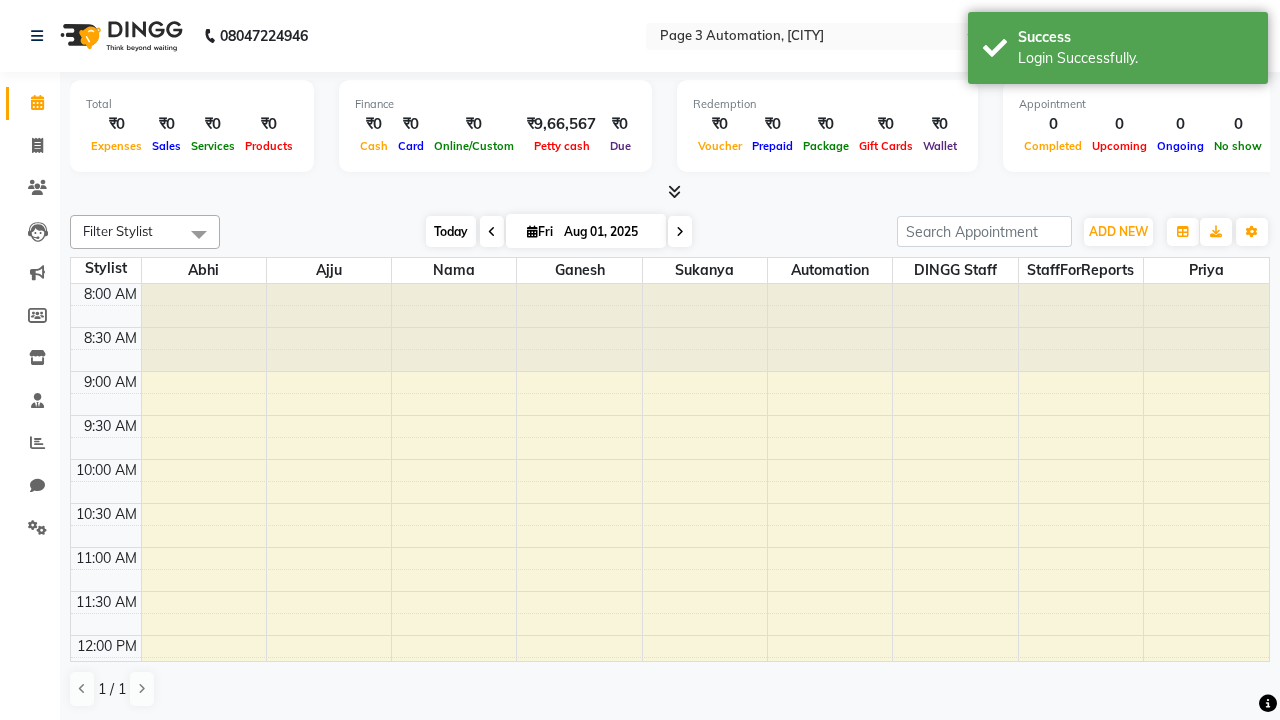 click on "Today" at bounding box center (451, 231) 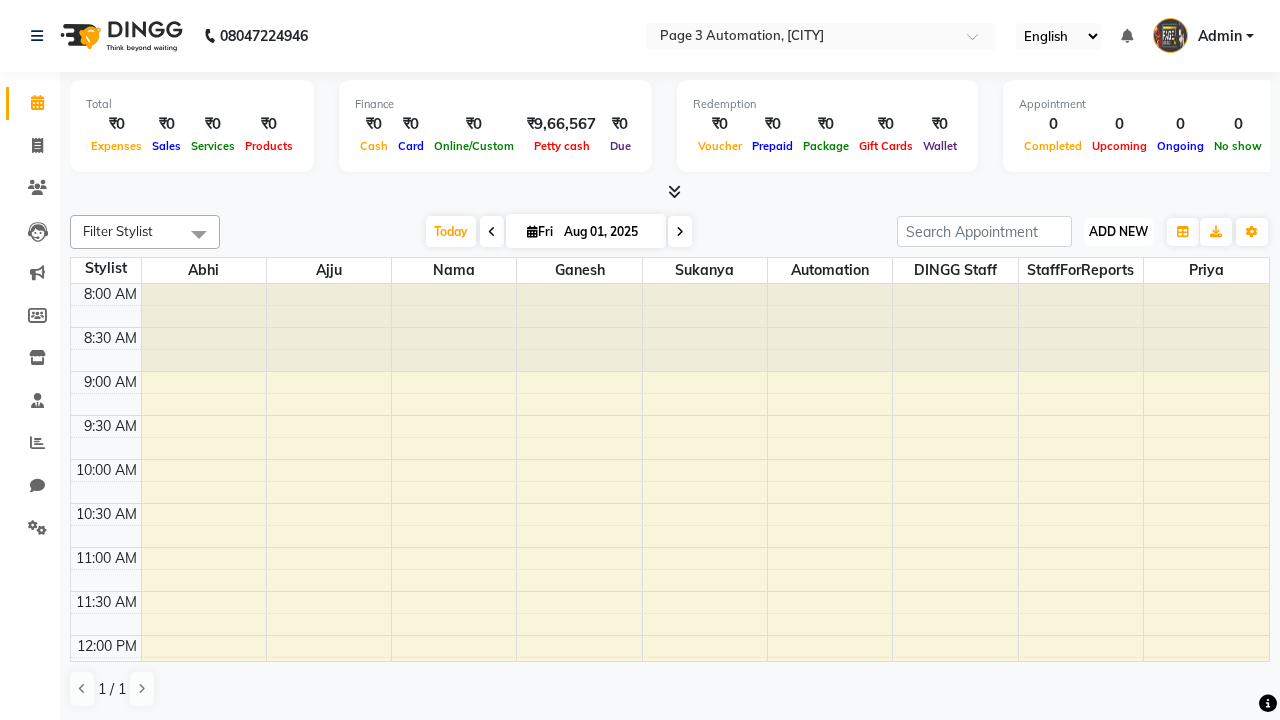 click on "ADD NEW" at bounding box center (1118, 231) 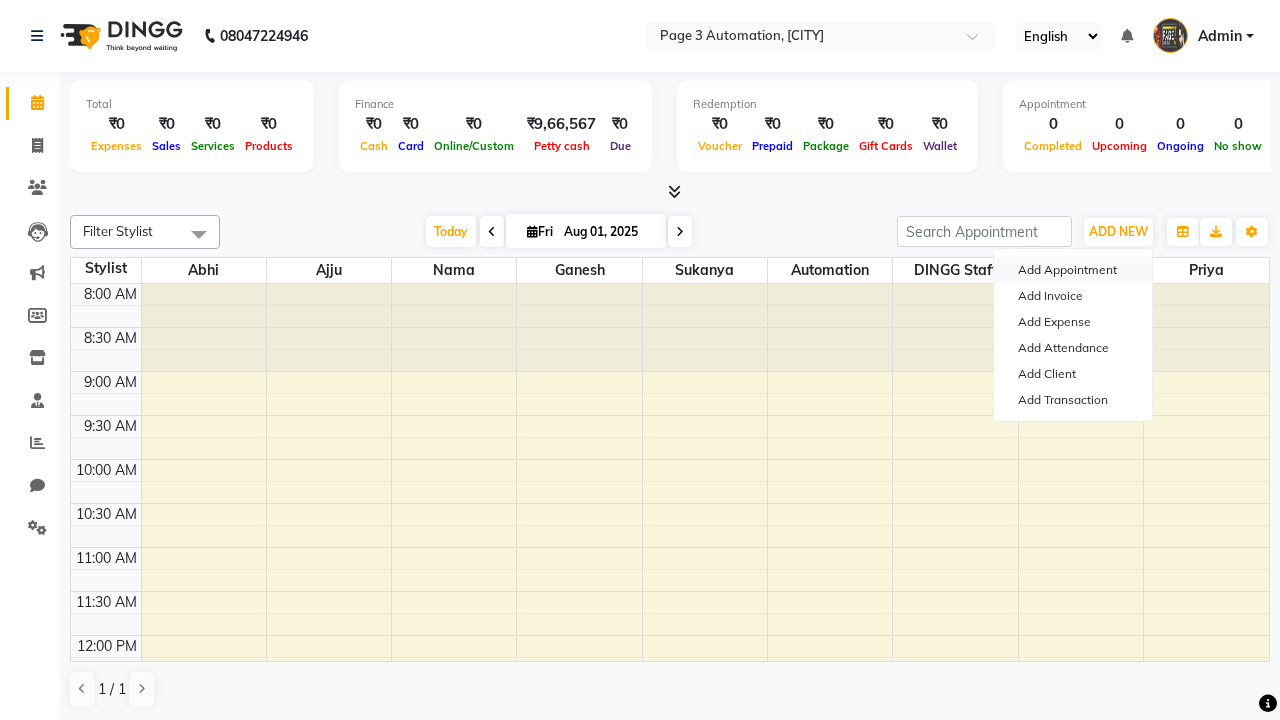 click on "Add Appointment" at bounding box center (1073, 270) 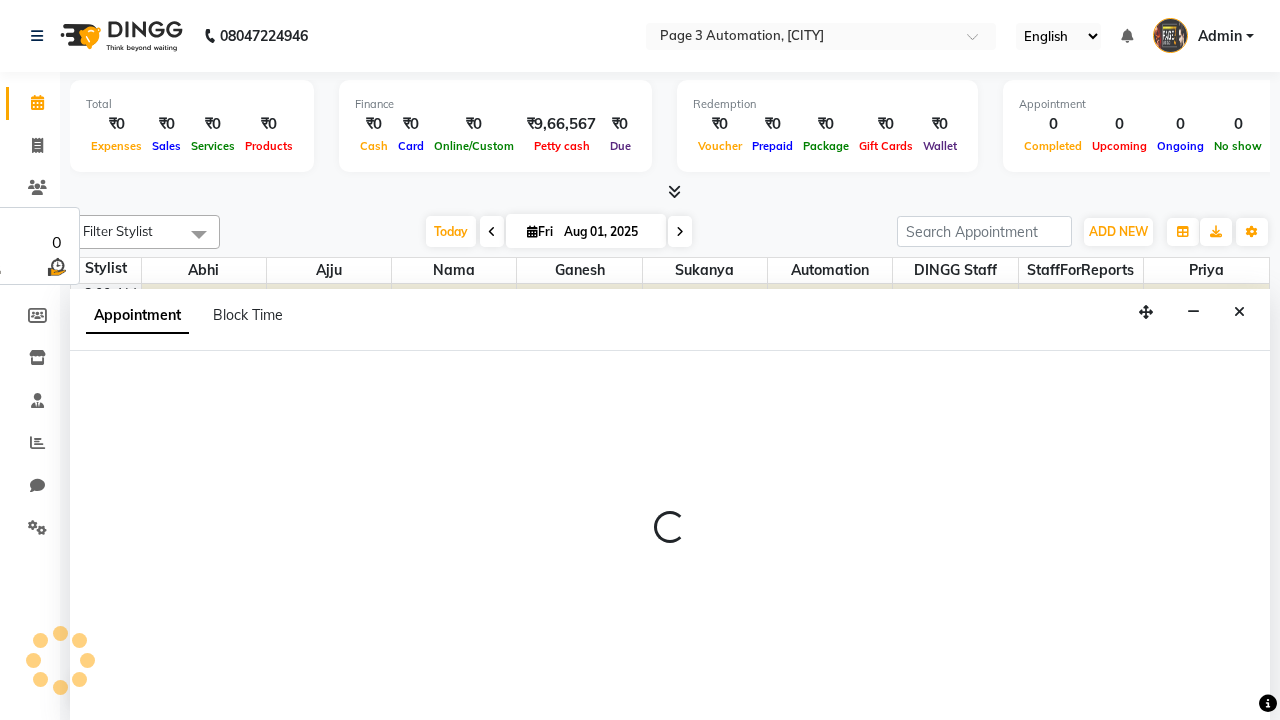 select on "tentative" 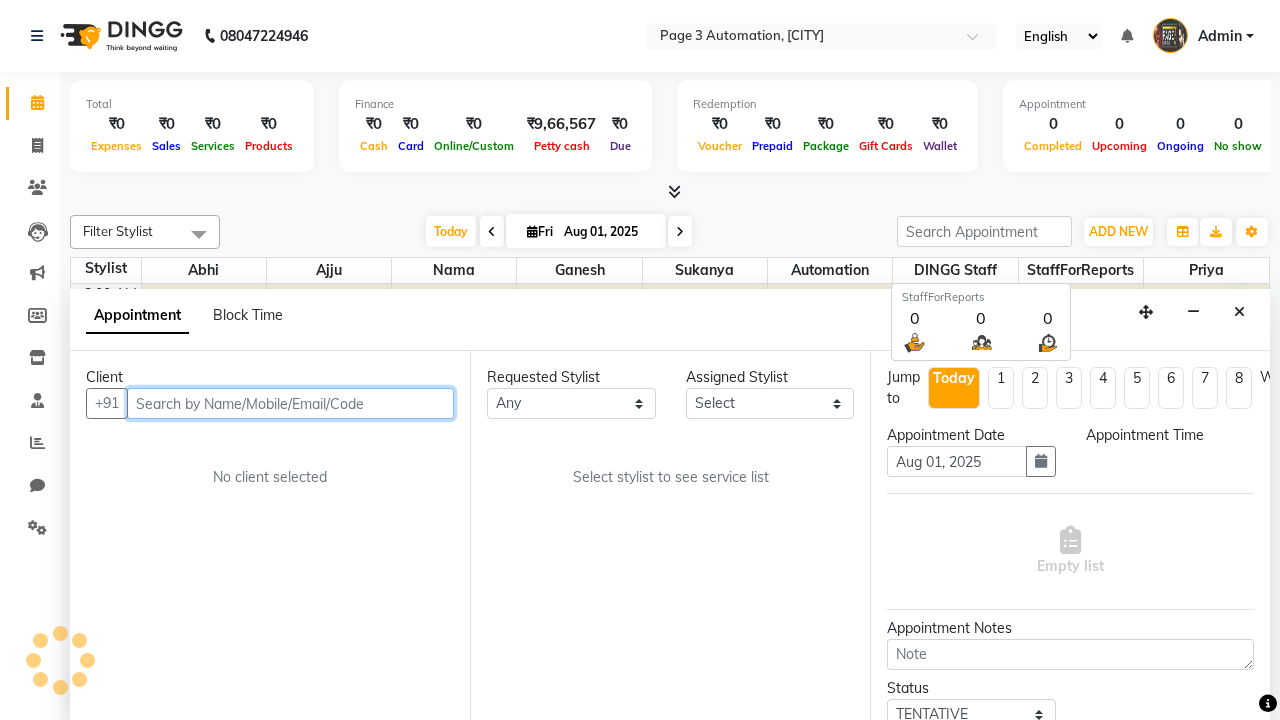 select on "540" 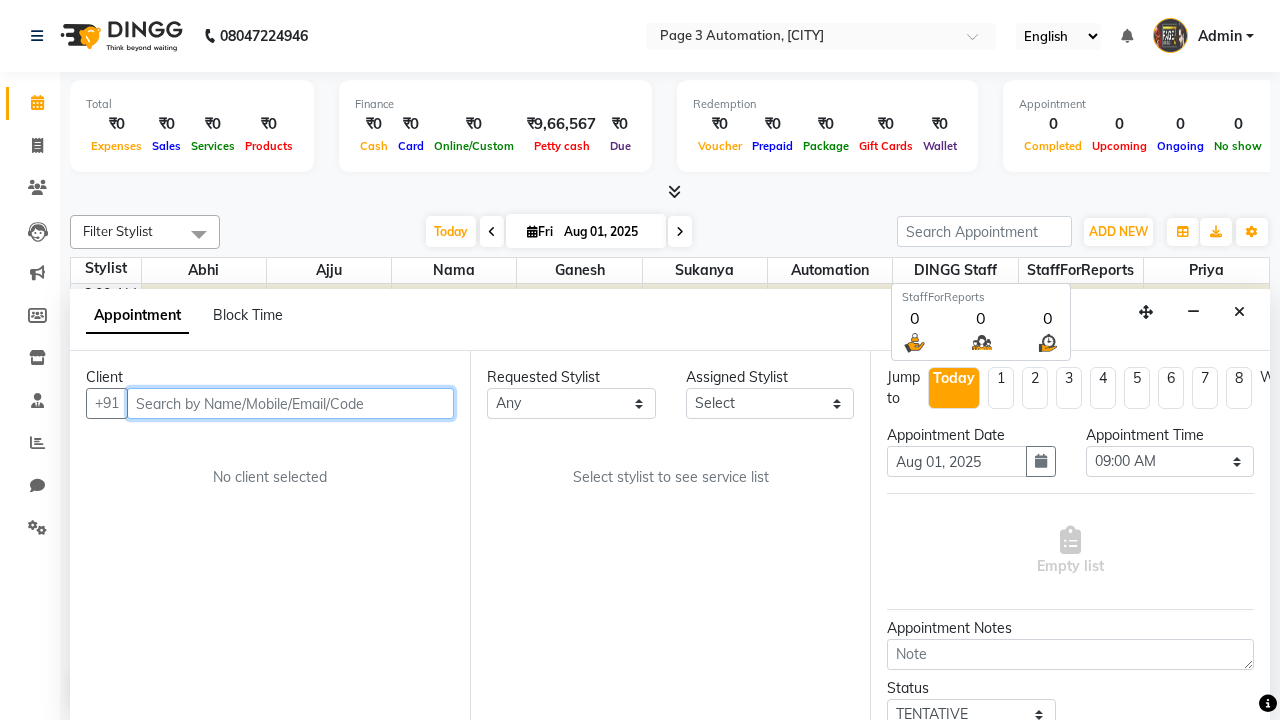 scroll, scrollTop: 1, scrollLeft: 0, axis: vertical 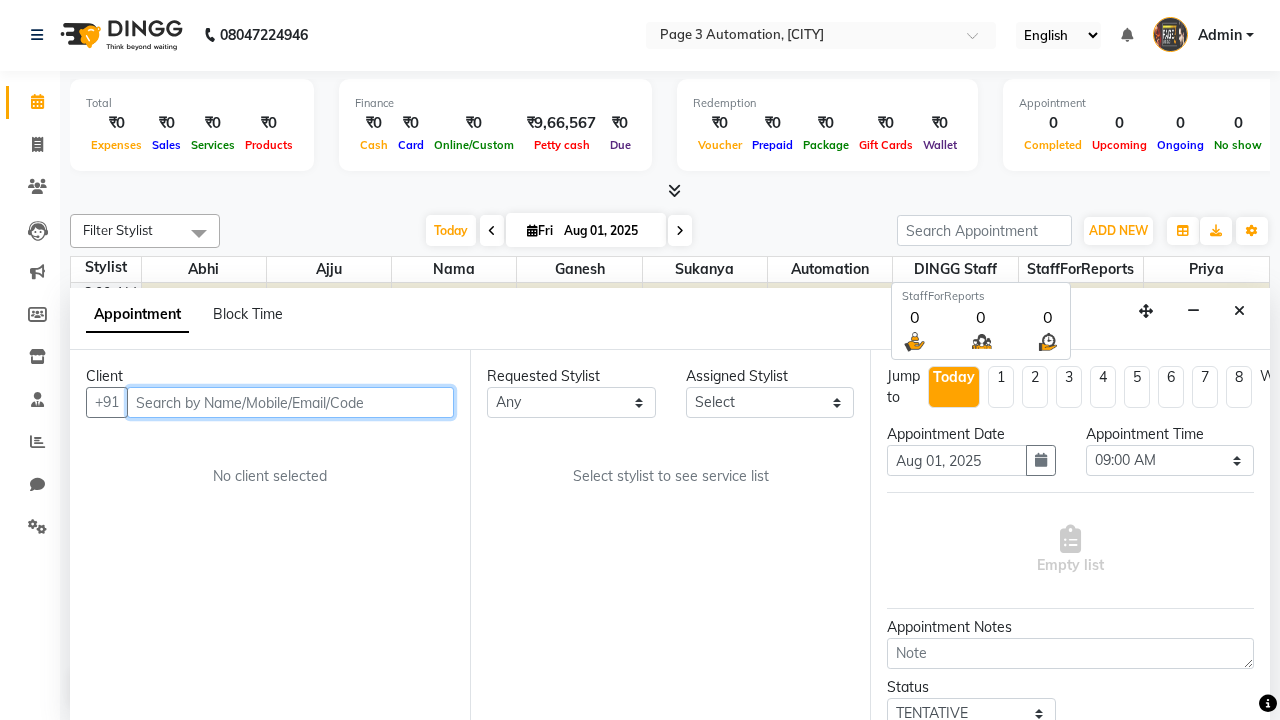 type on "8192346578" 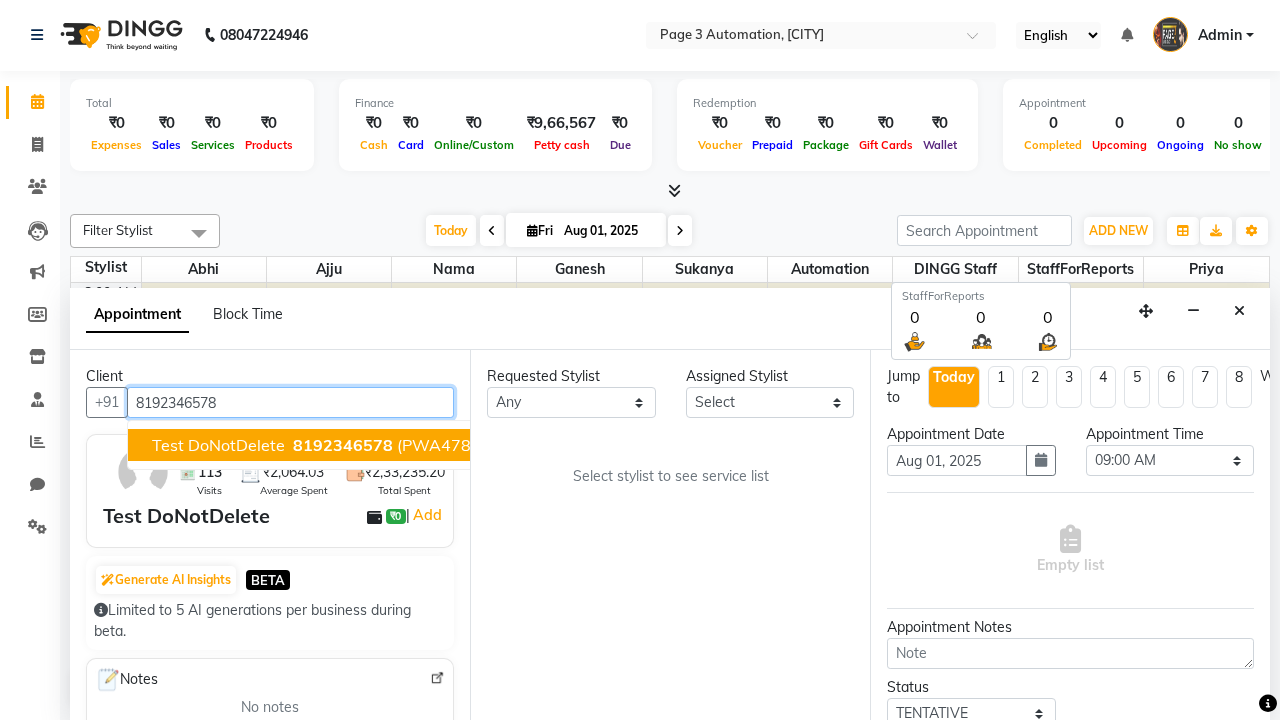 click on "8192346578" at bounding box center [343, 445] 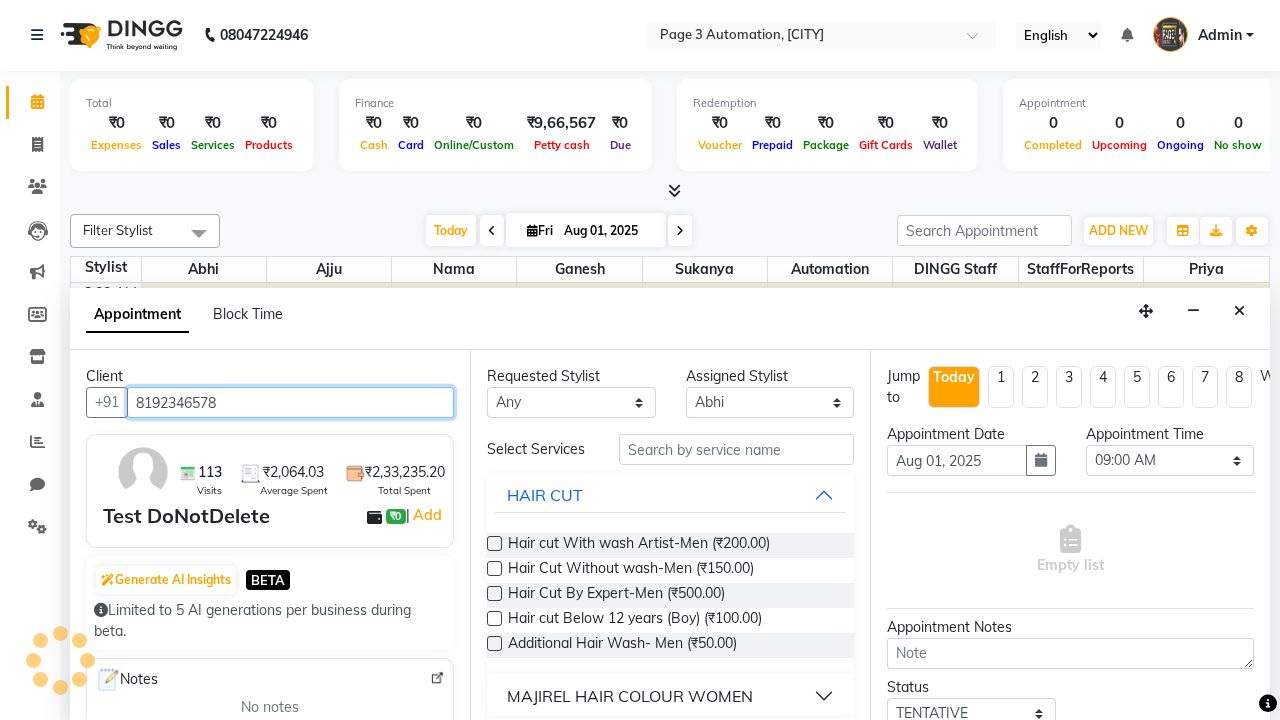 scroll, scrollTop: 0, scrollLeft: 0, axis: both 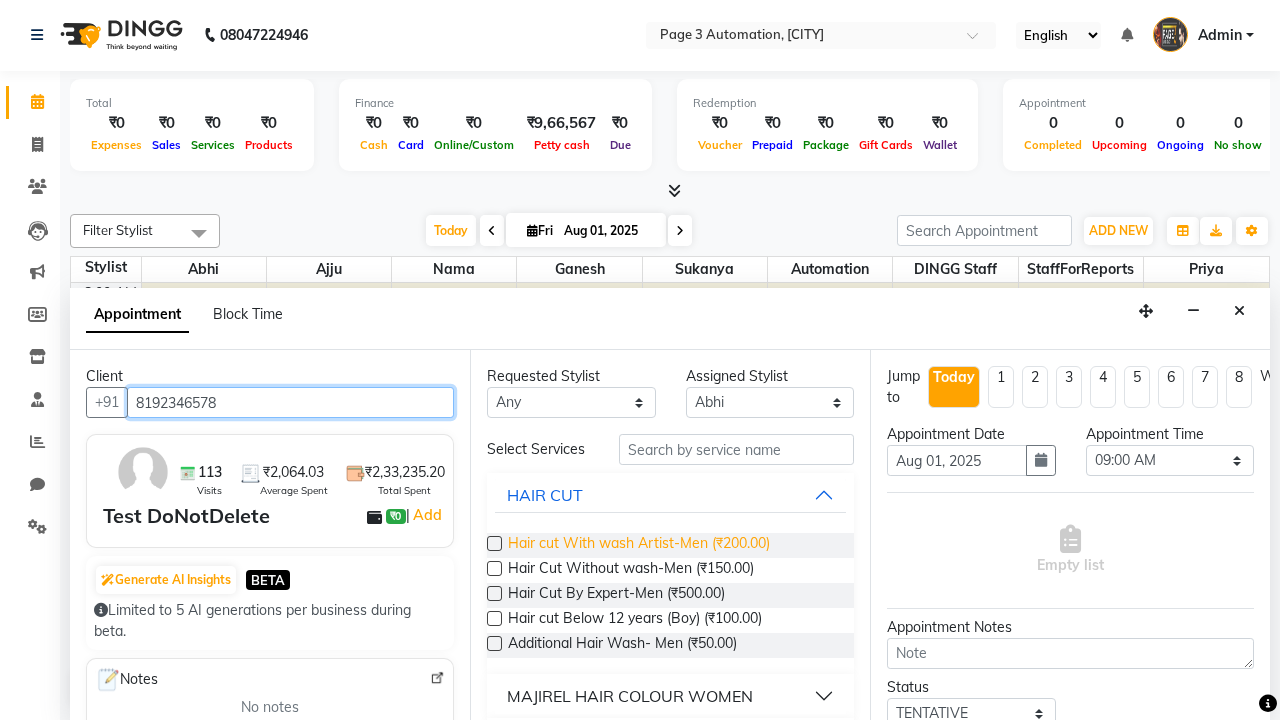 type on "8192346578" 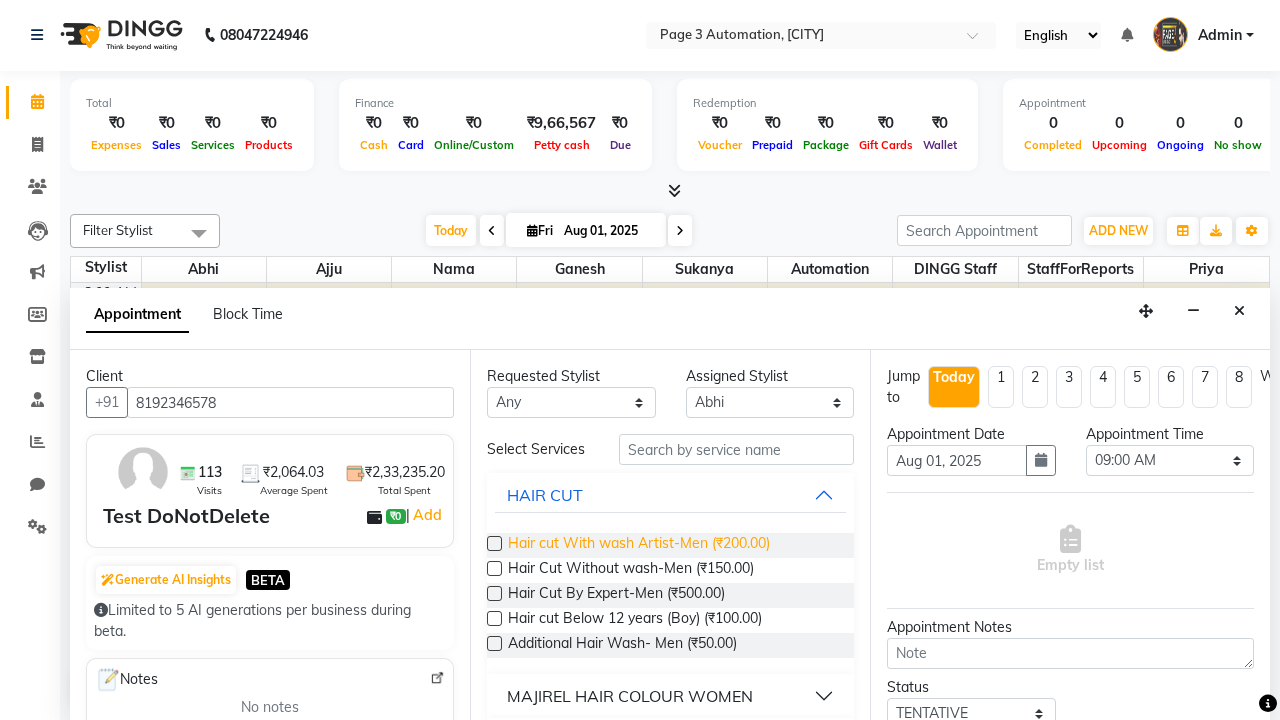 click on "Hair cut With wash Artist-Men (₹200.00)" at bounding box center [639, 545] 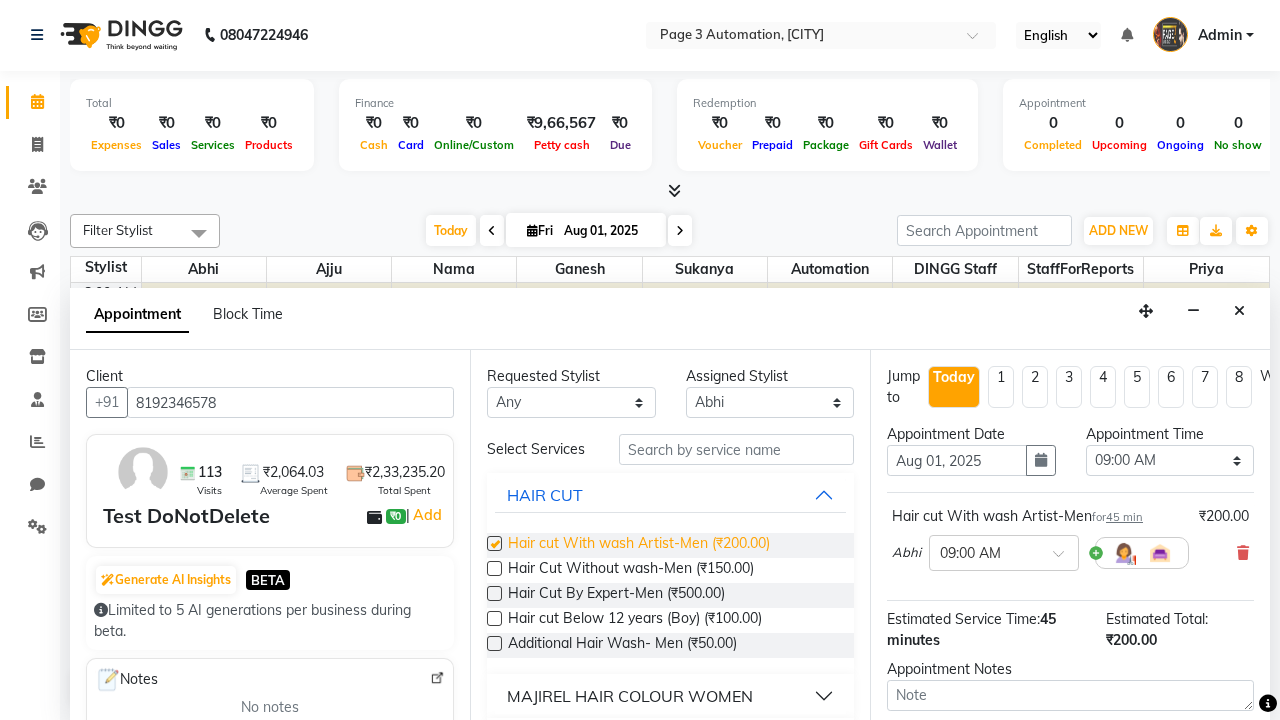 checkbox on "false" 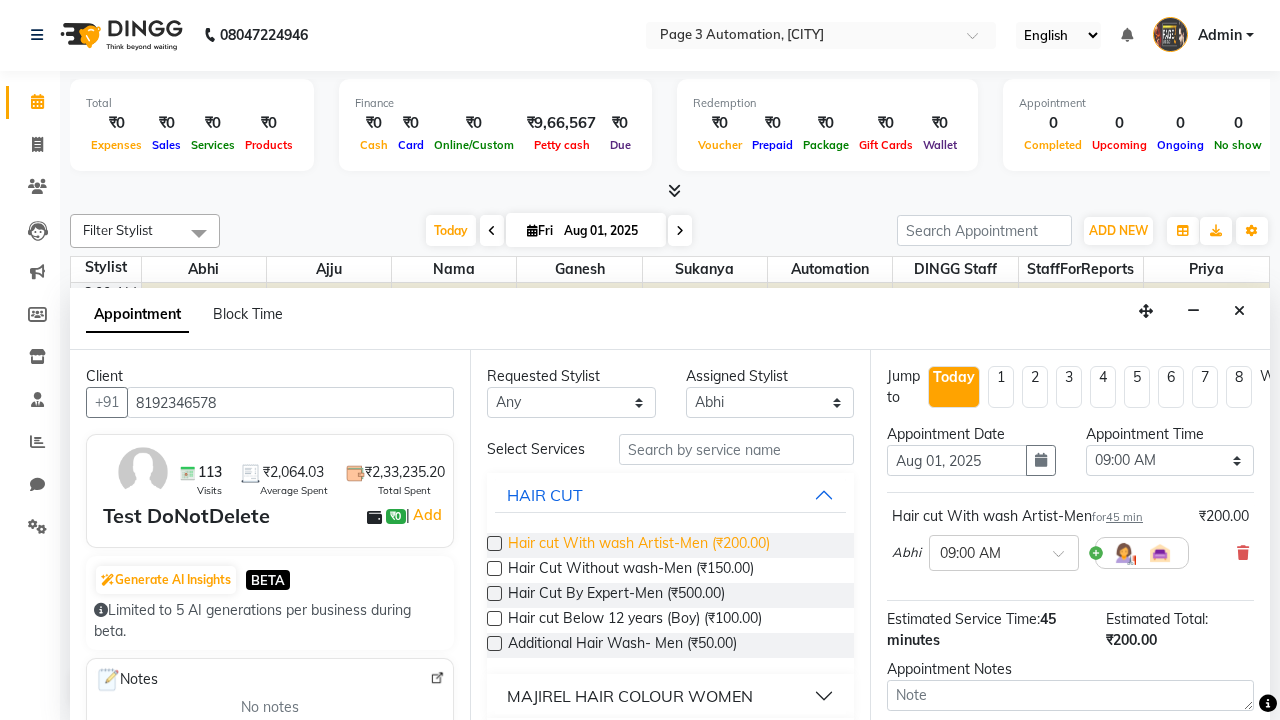 select on "615" 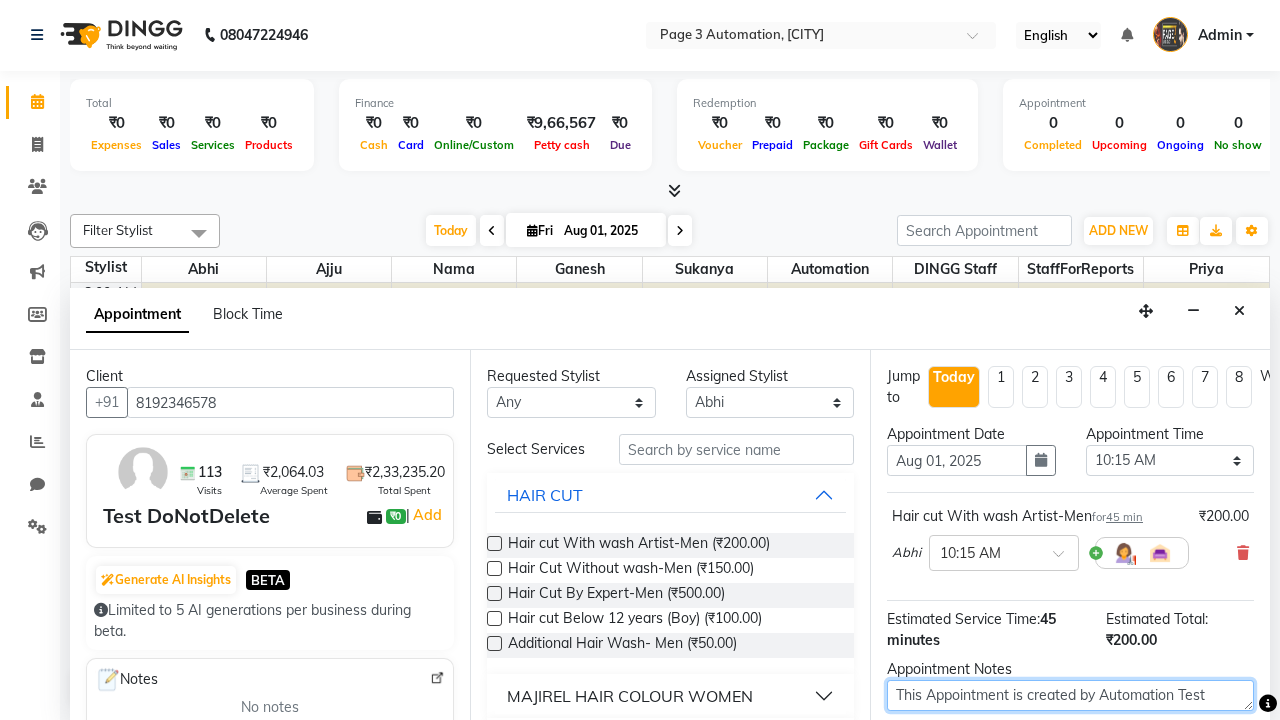 type on "This Appointment is created by Automation Test" 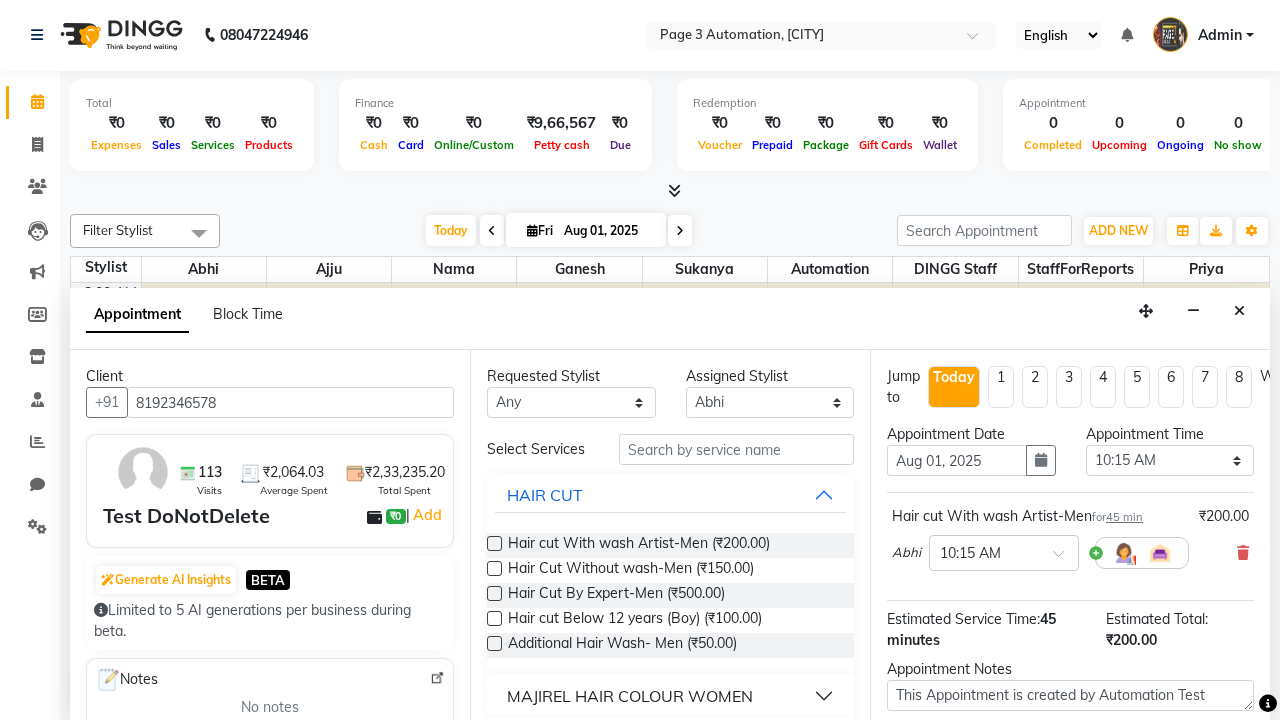 click at bounding box center (1097, 822) 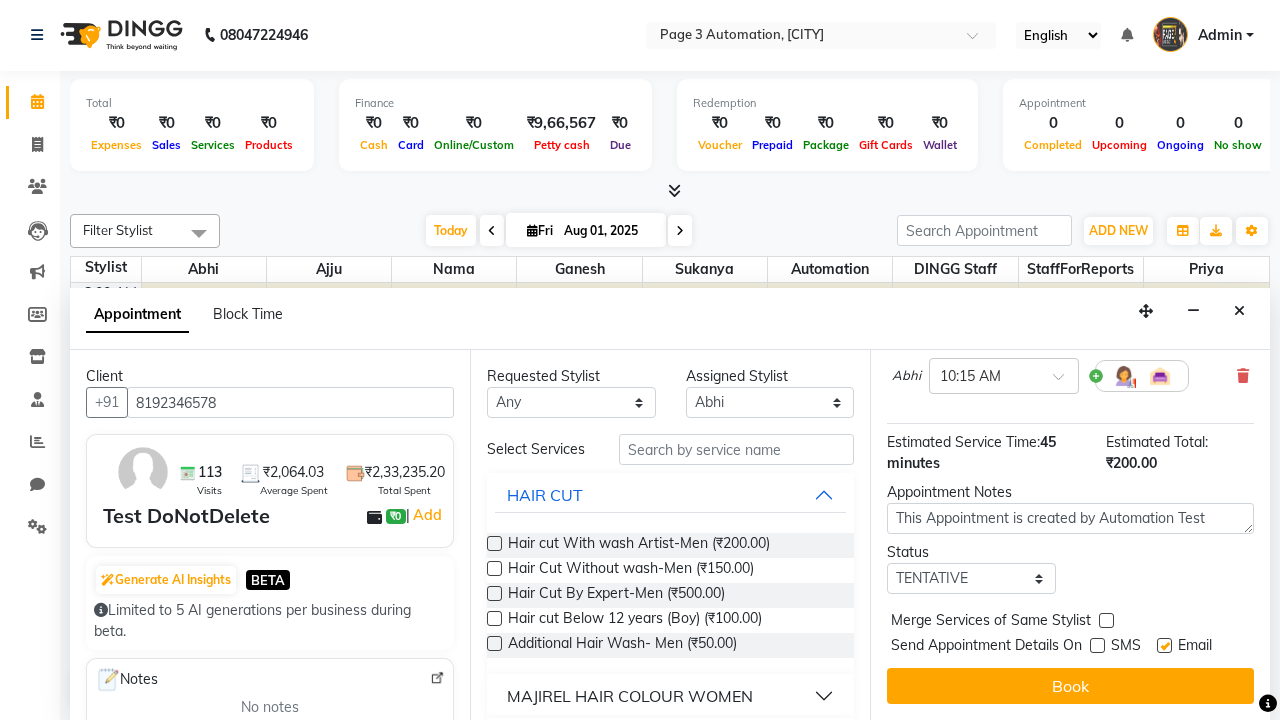 click at bounding box center [1164, 645] 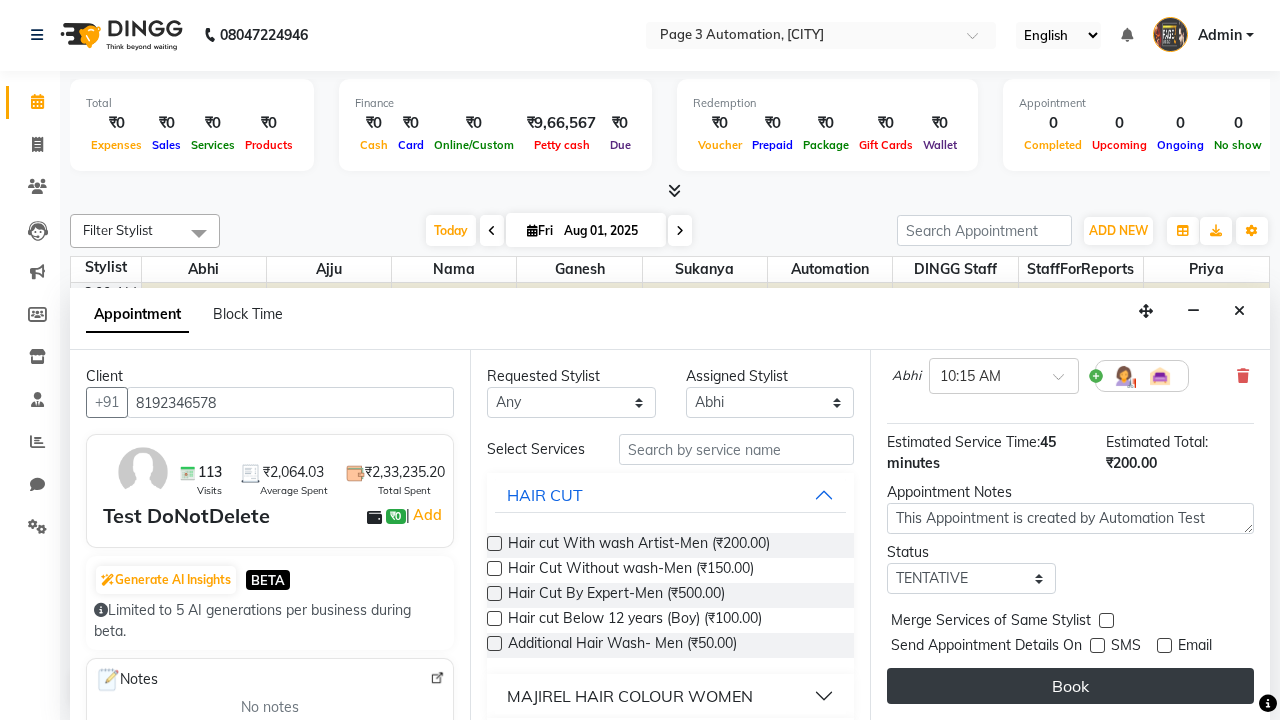click on "Book" at bounding box center [1070, 686] 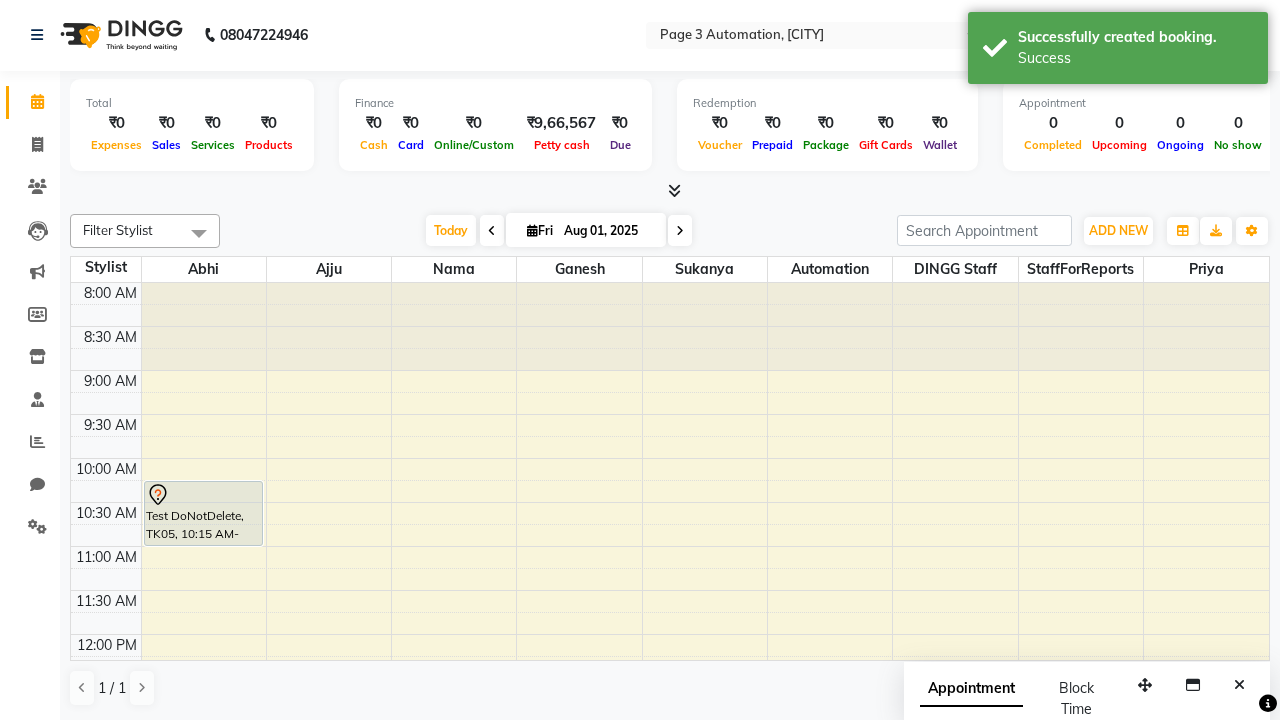 scroll, scrollTop: 0, scrollLeft: 0, axis: both 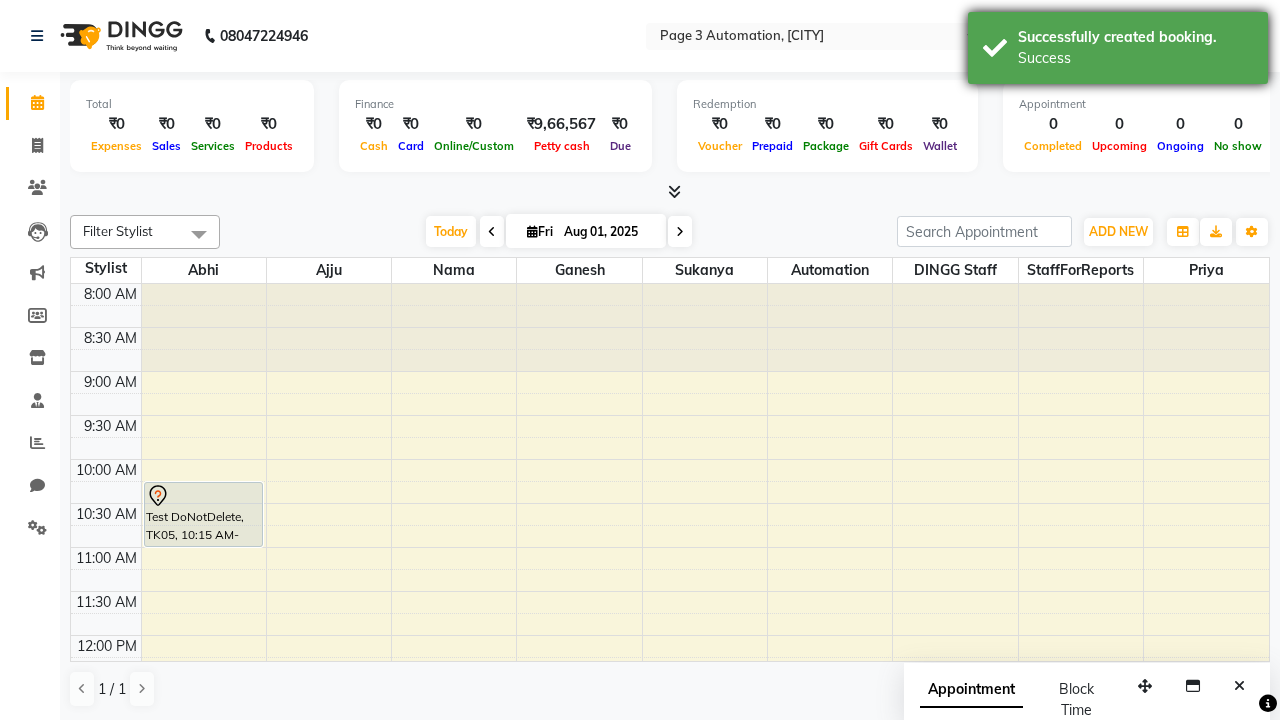click on "Success" at bounding box center (1135, 58) 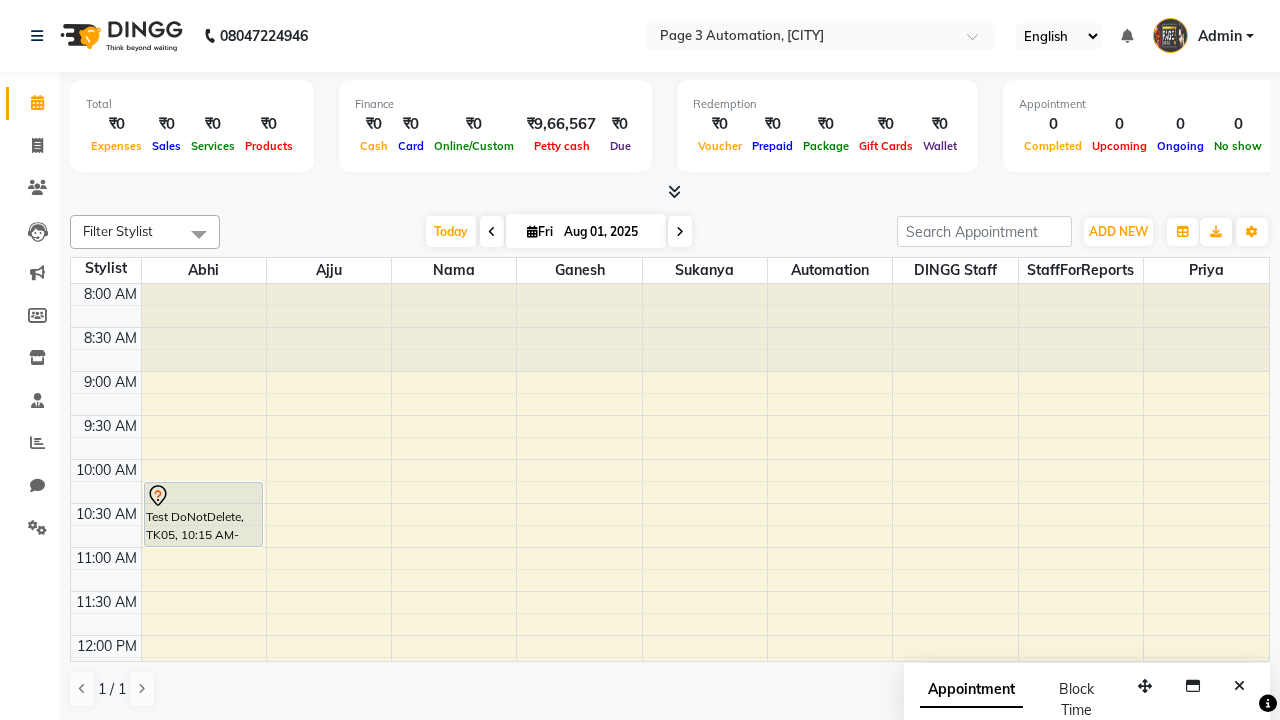 click at bounding box center (199, 234) 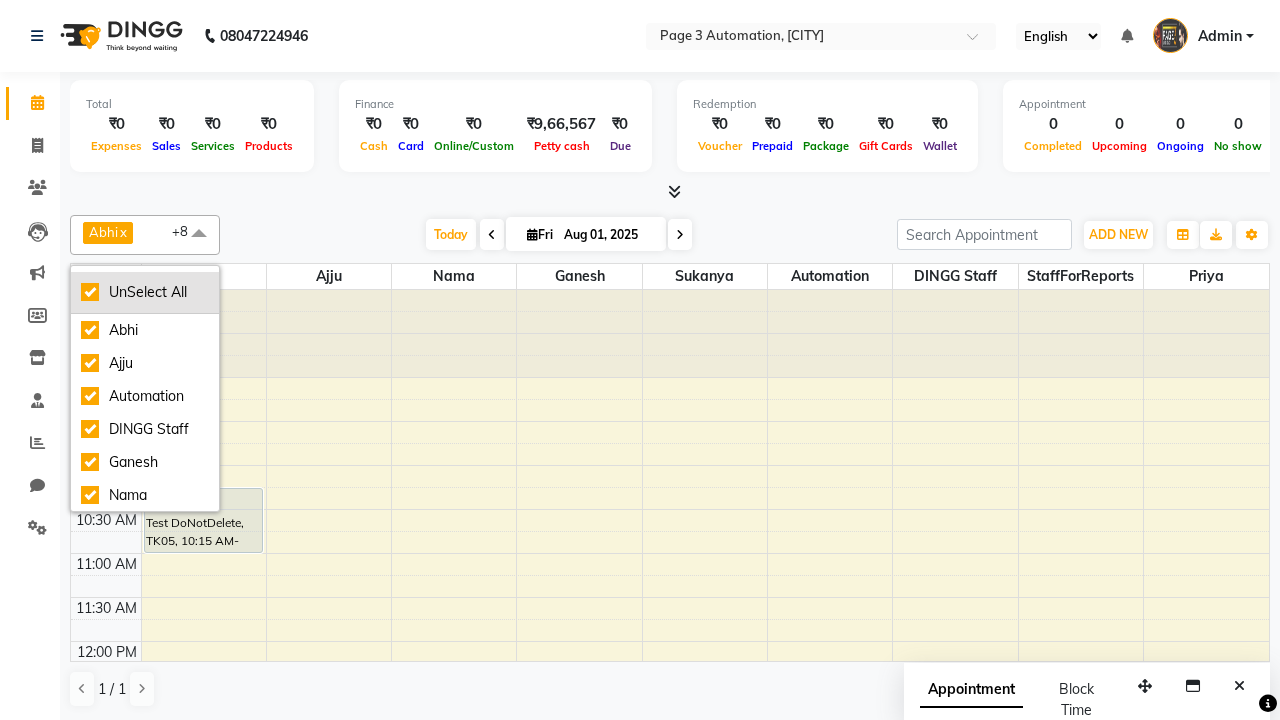 click on "UnSelect All" at bounding box center [145, 292] 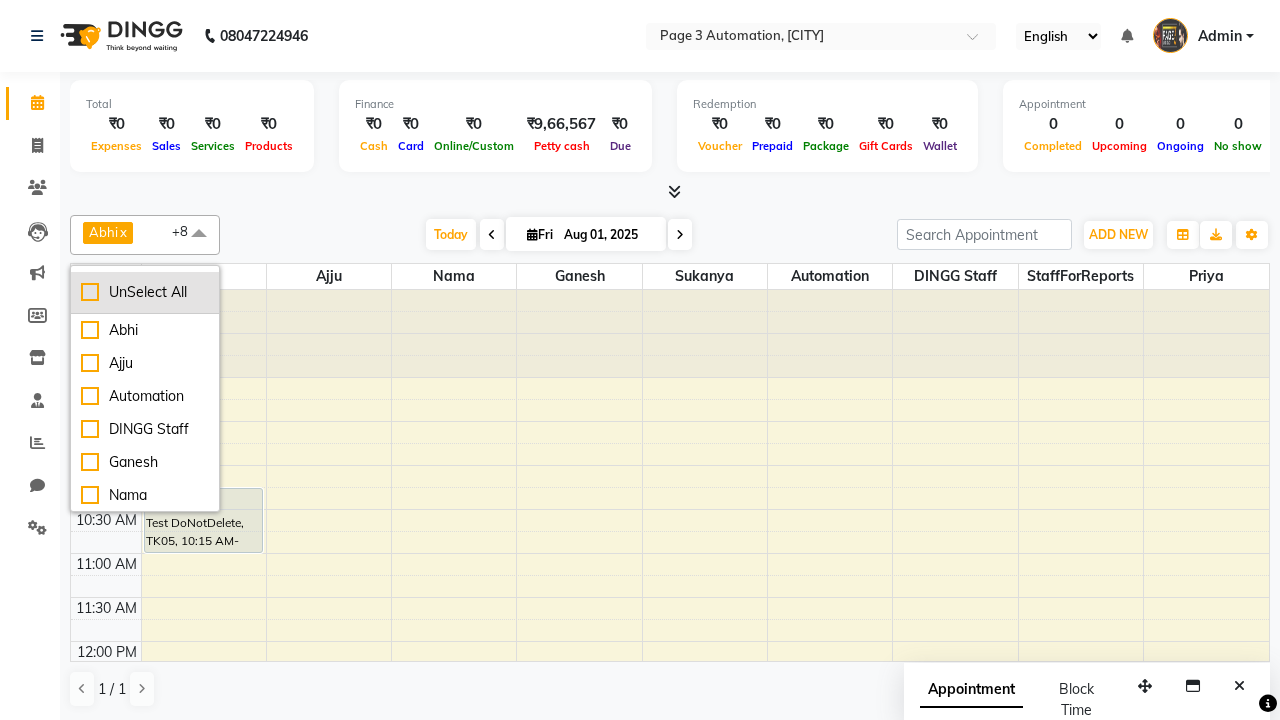 checkbox on "false" 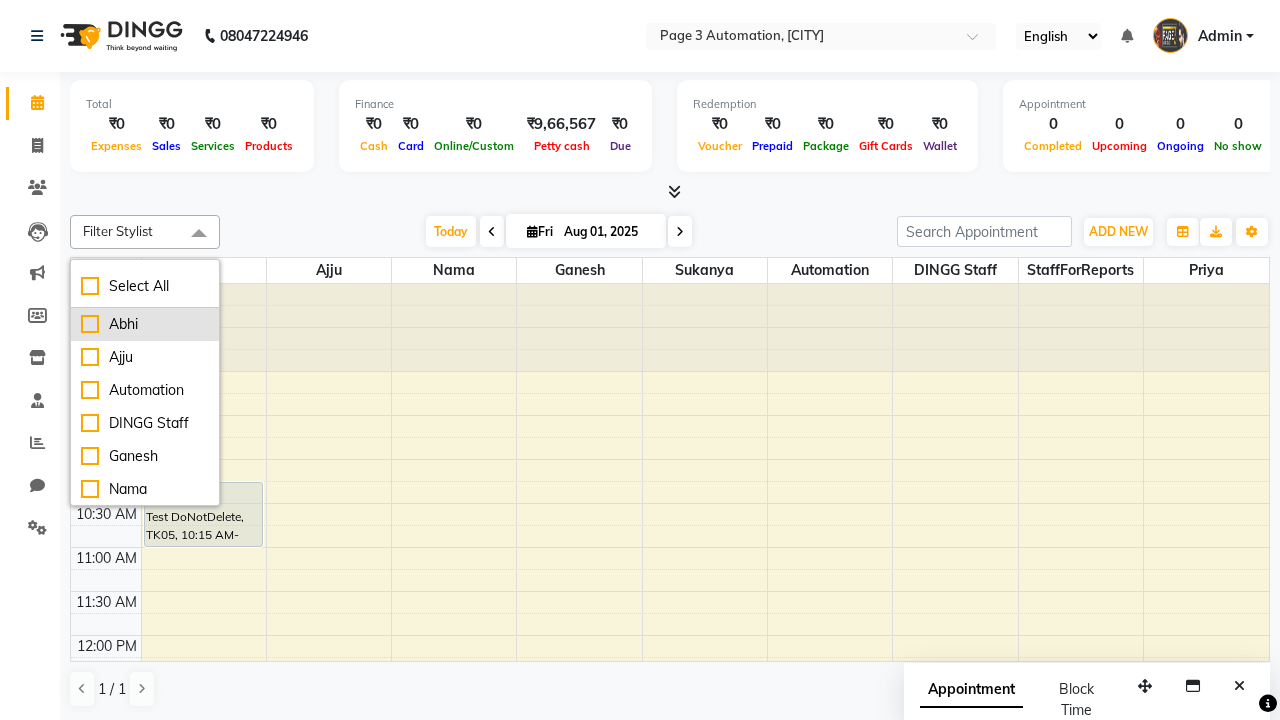 click on "Abhi" at bounding box center (145, 324) 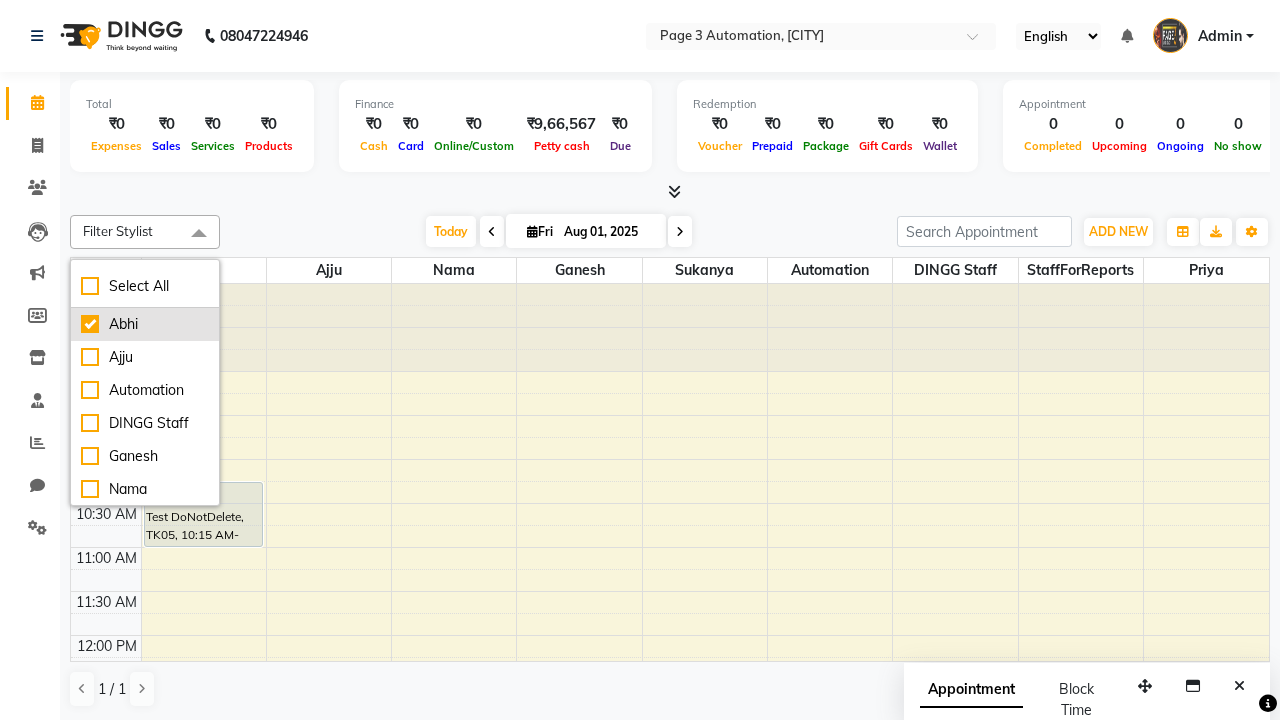 checkbox on "true" 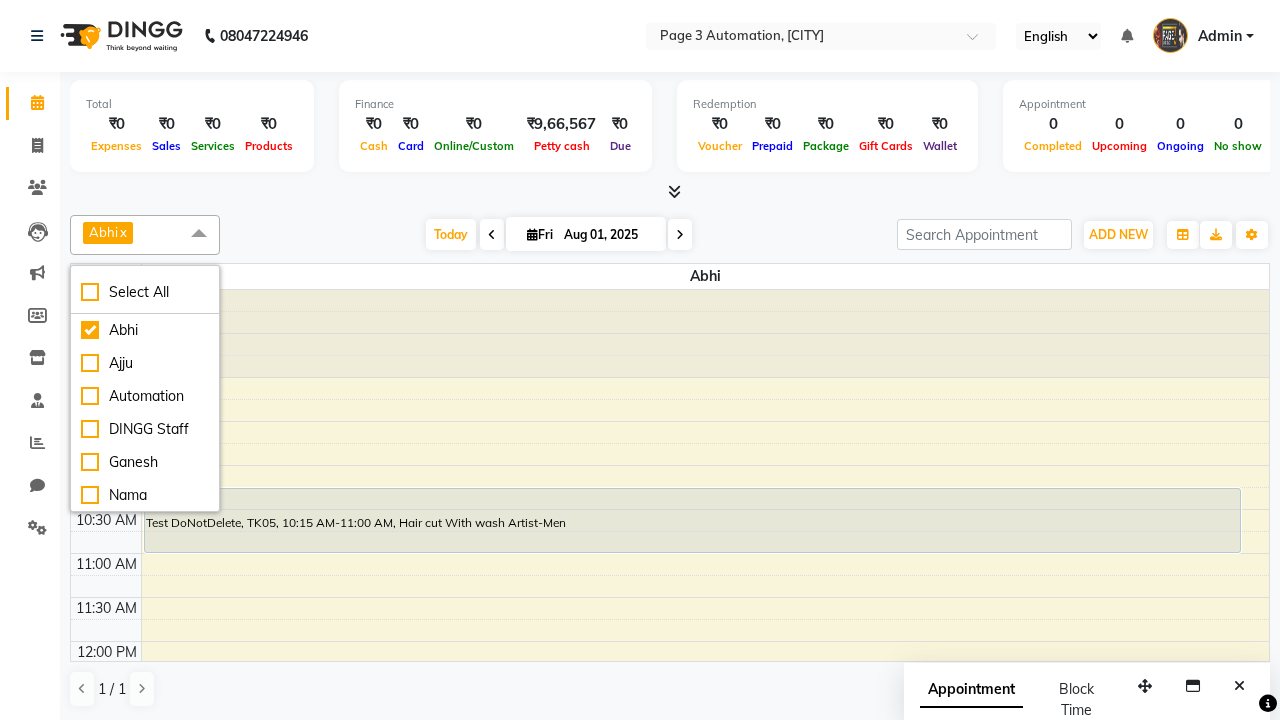 click at bounding box center [199, 234] 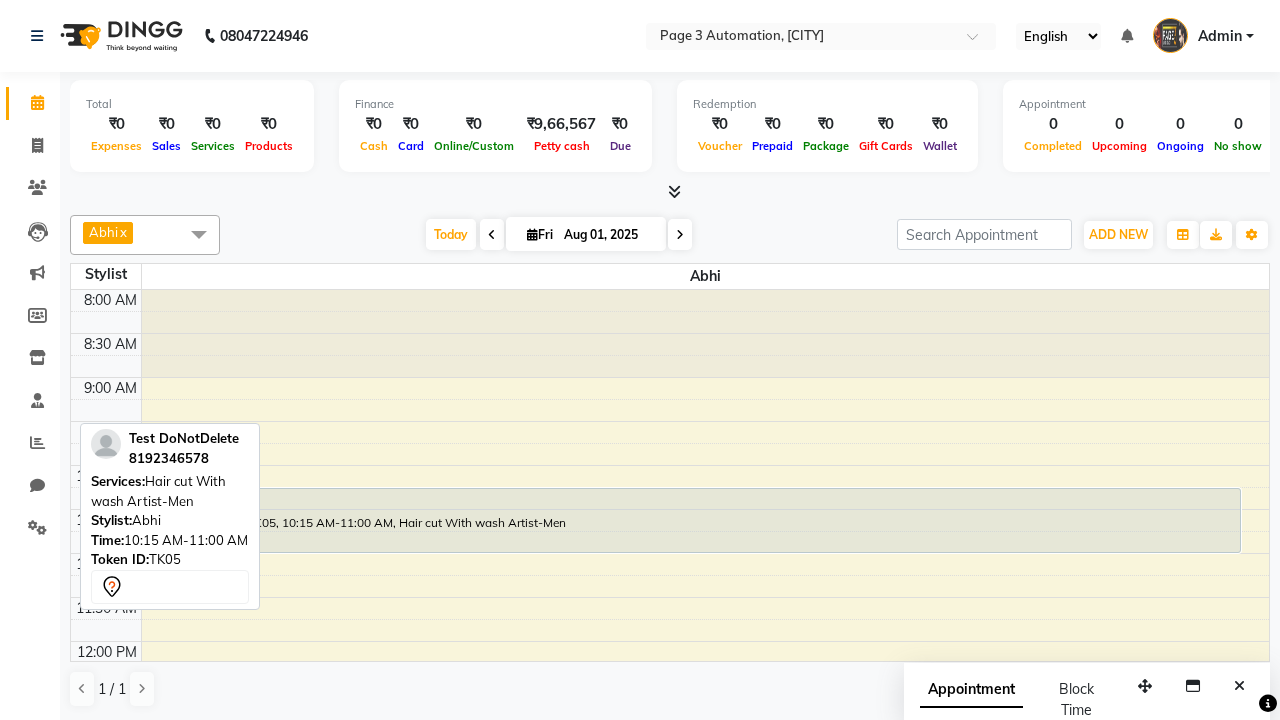 click on "Test DoNotDelete, TK05, 10:15 AM-11:00 AM, Hair cut With wash Artist-Men" at bounding box center [692, 520] 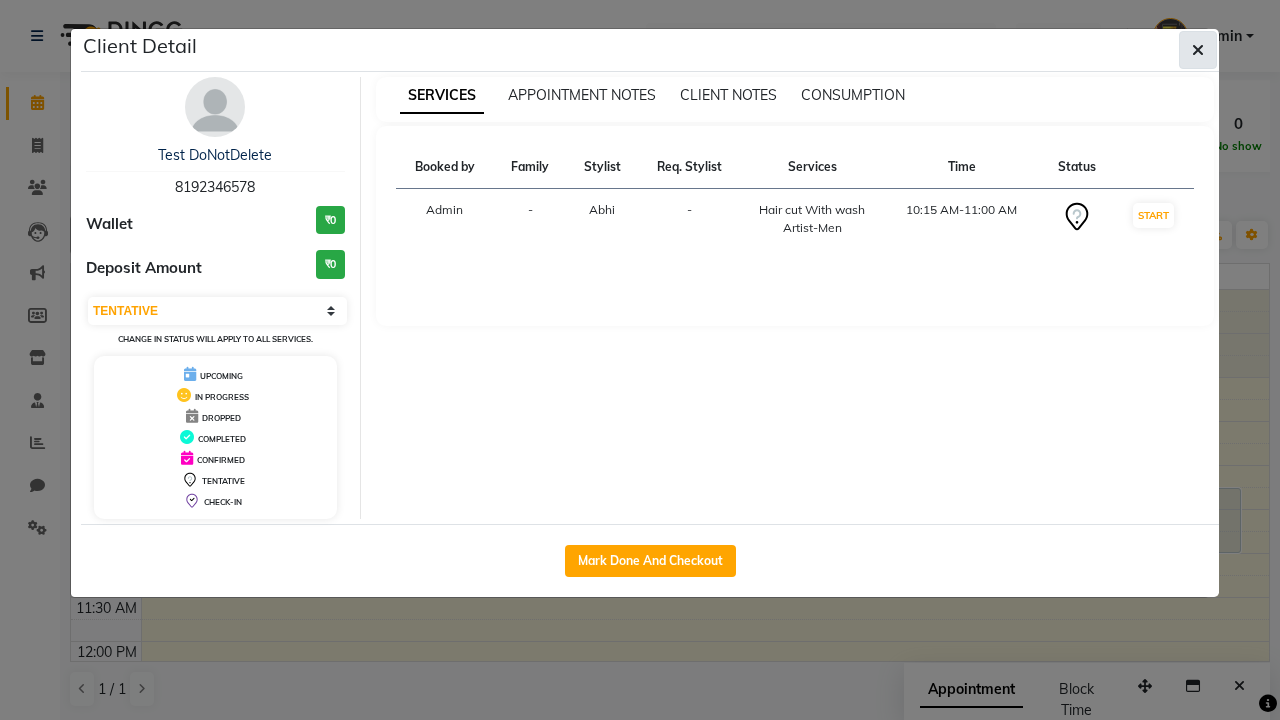 click 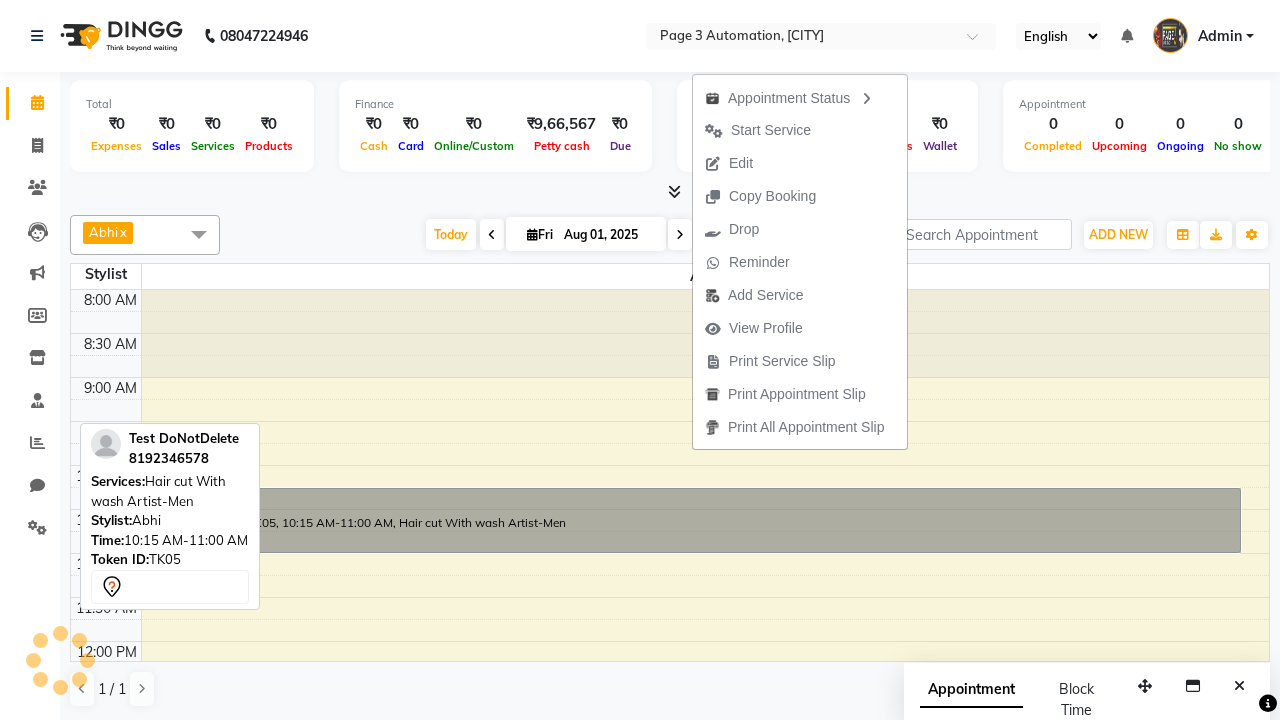 scroll, scrollTop: 1, scrollLeft: 0, axis: vertical 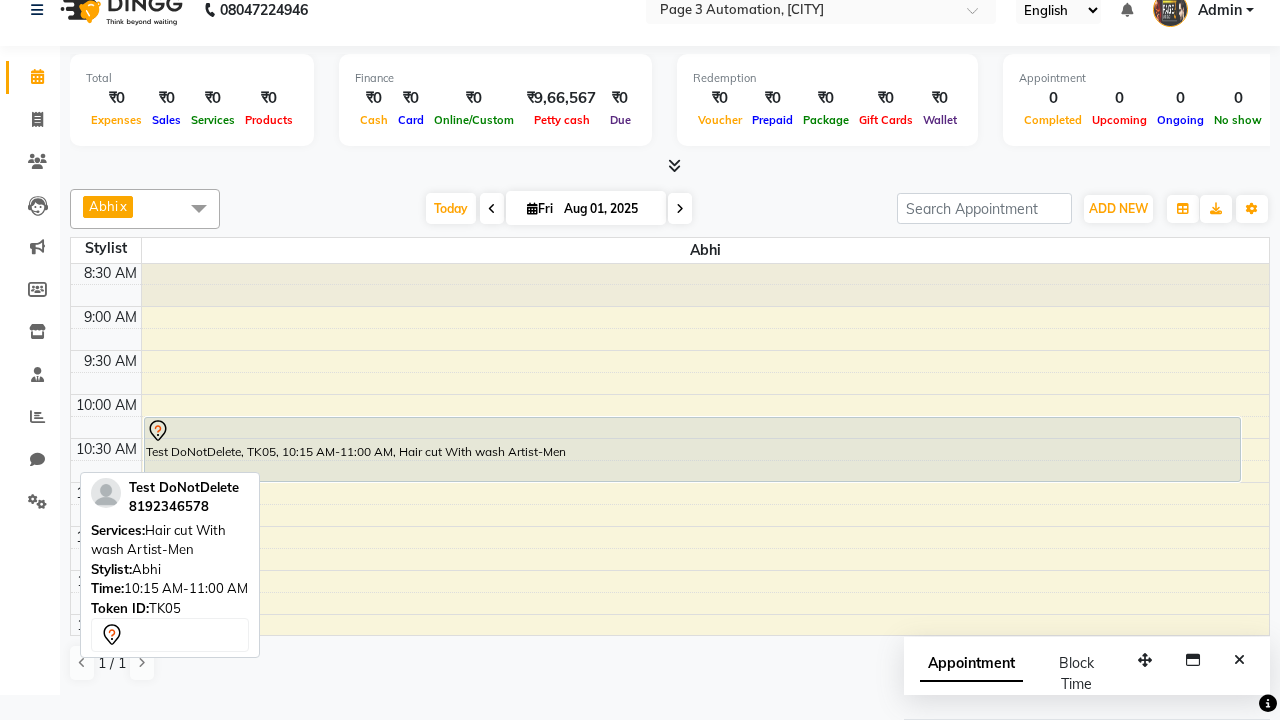 click at bounding box center [199, 208] 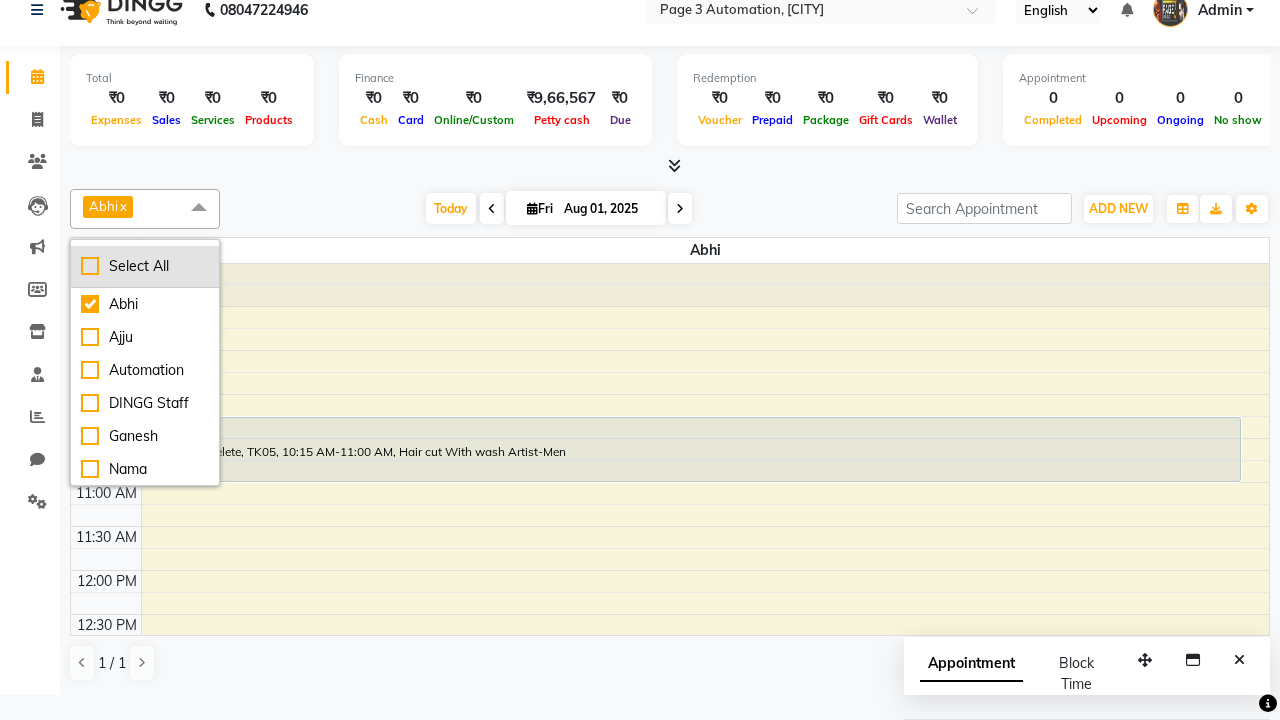 click on "Select All" at bounding box center (145, 266) 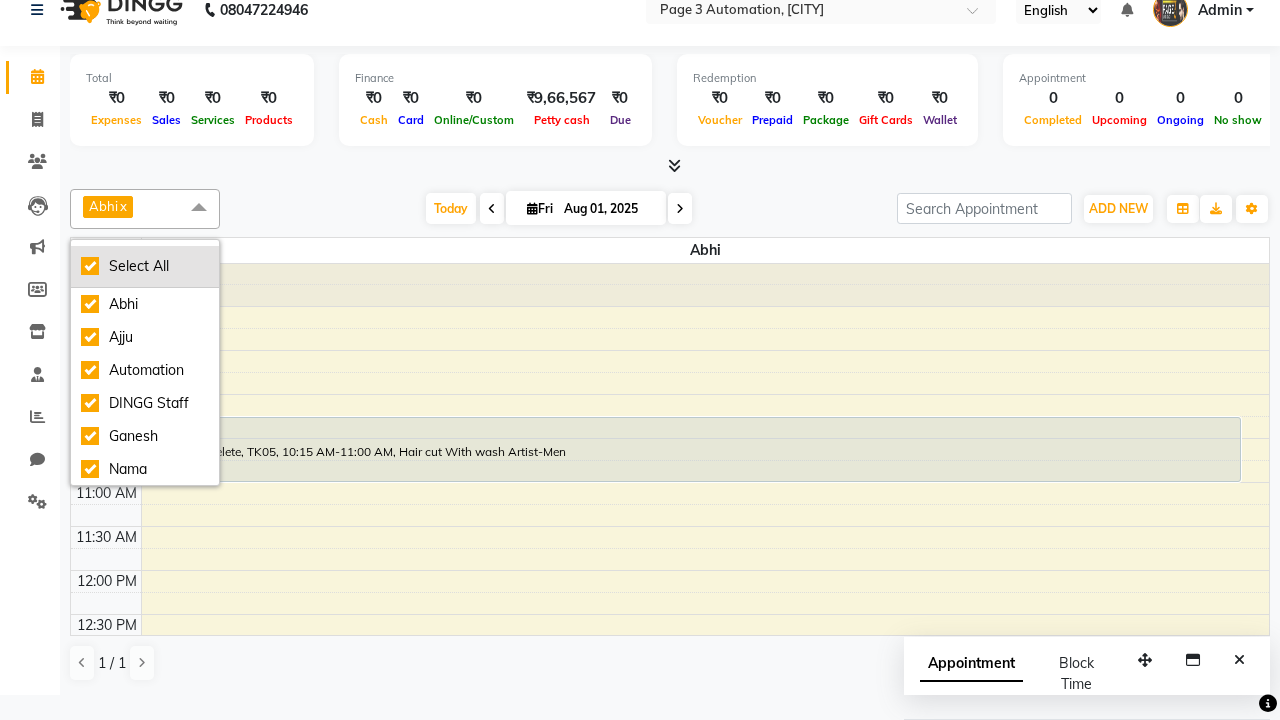 checkbox on "true" 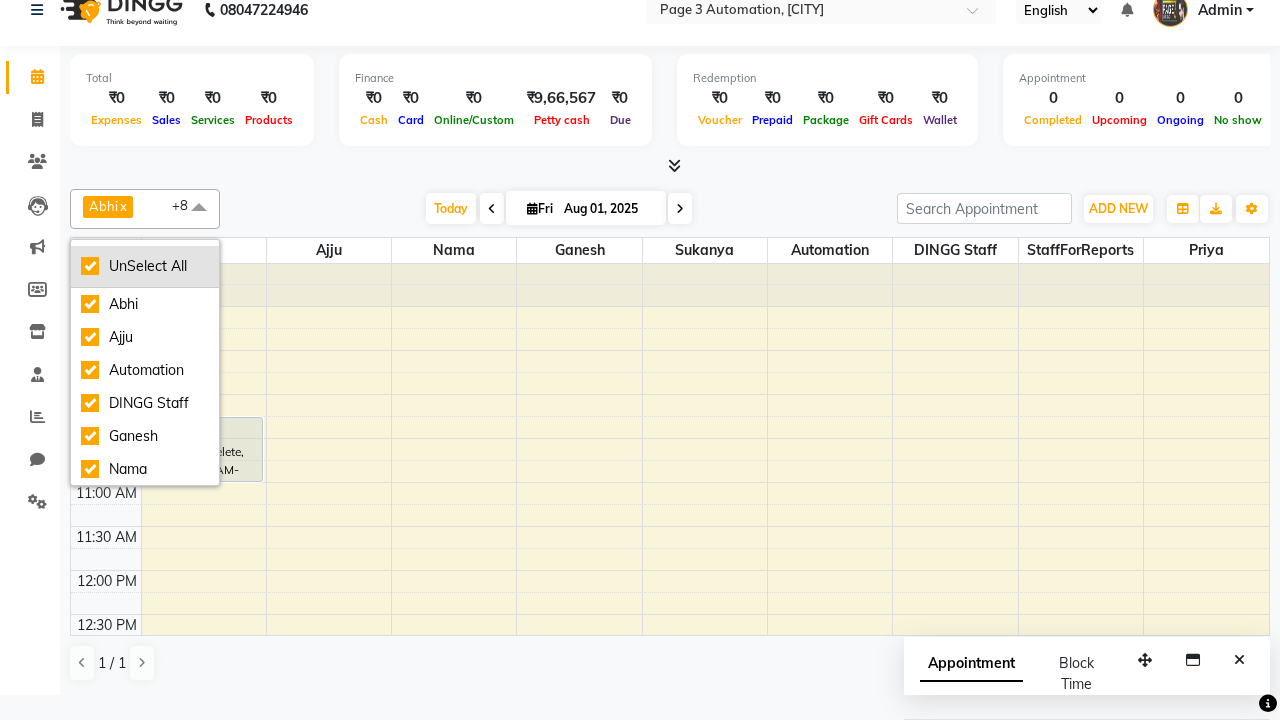 click on "UnSelect All" at bounding box center (145, 266) 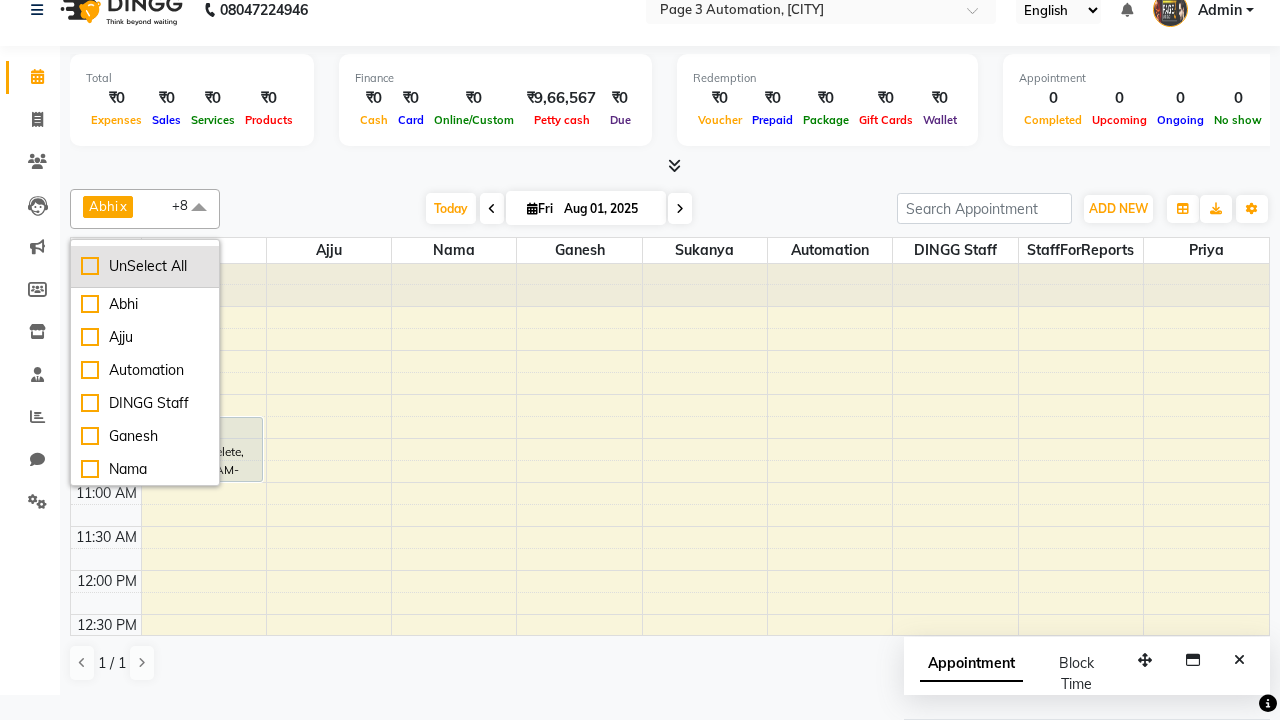 checkbox on "false" 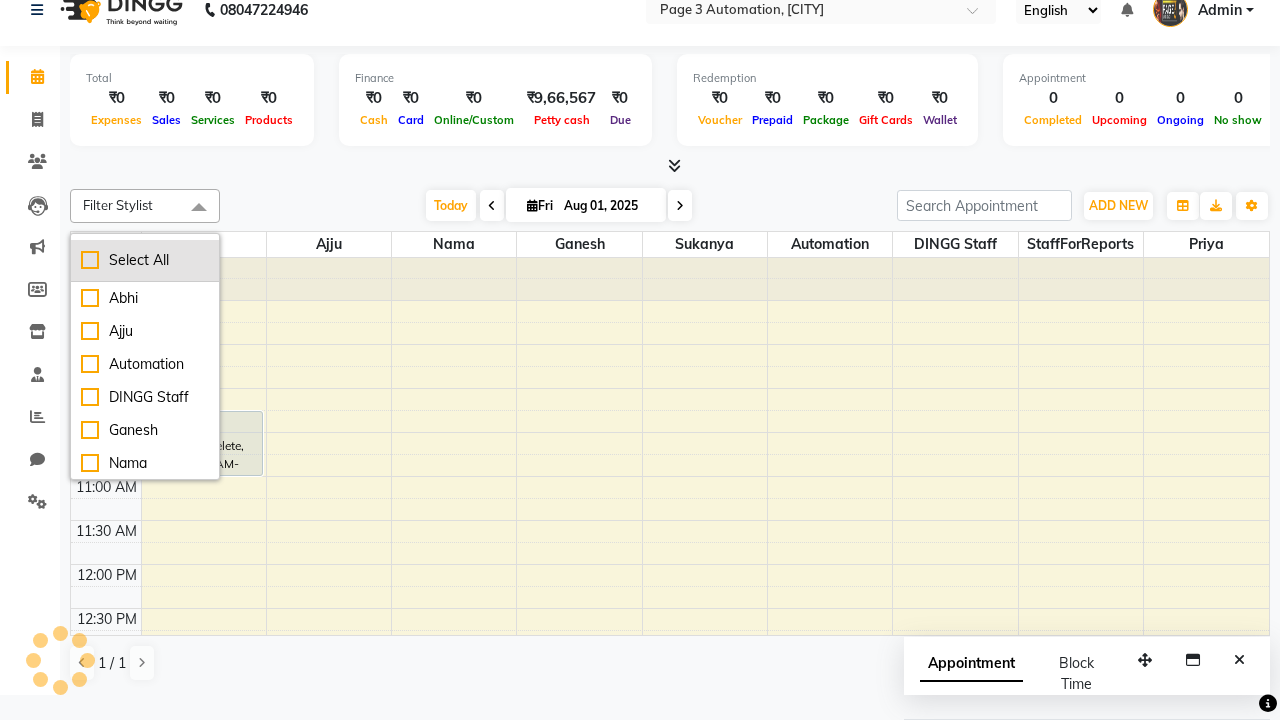 scroll, scrollTop: 0, scrollLeft: 0, axis: both 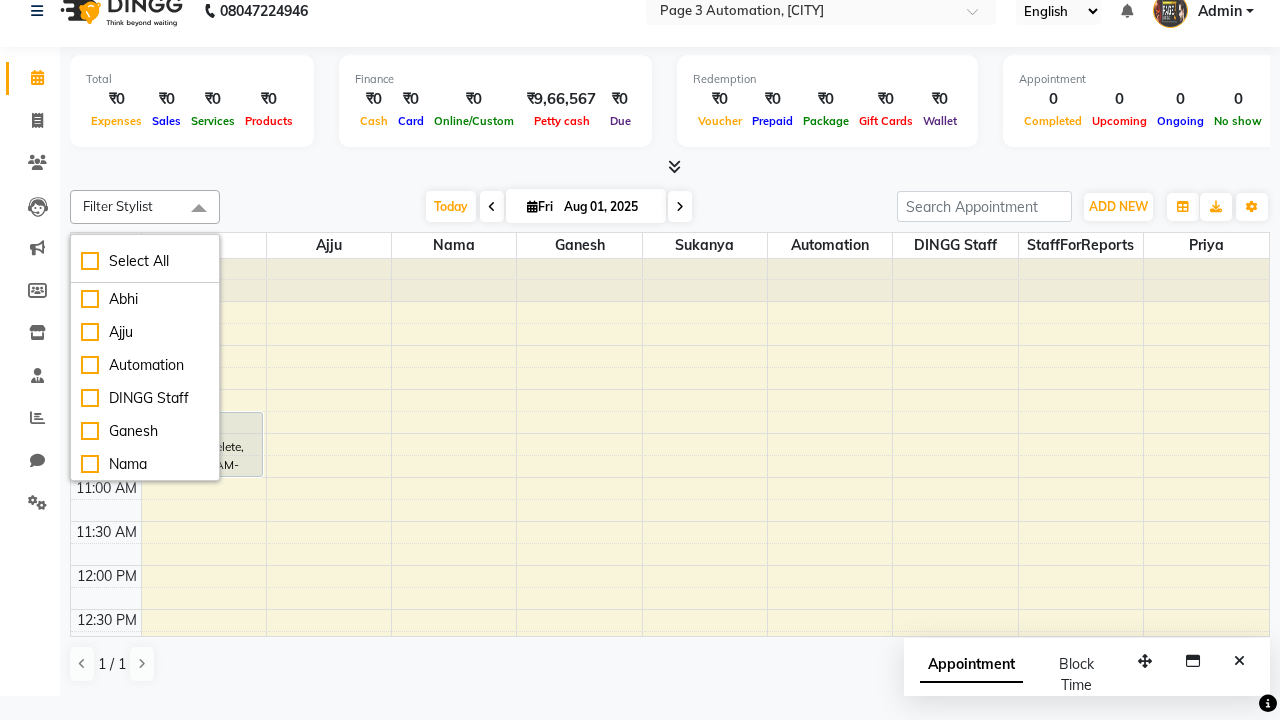 click at bounding box center [199, 209] 